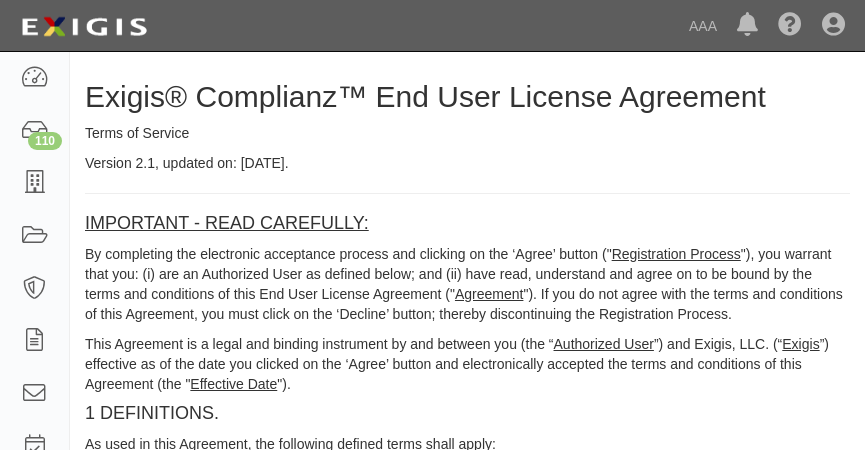 scroll, scrollTop: 0, scrollLeft: 0, axis: both 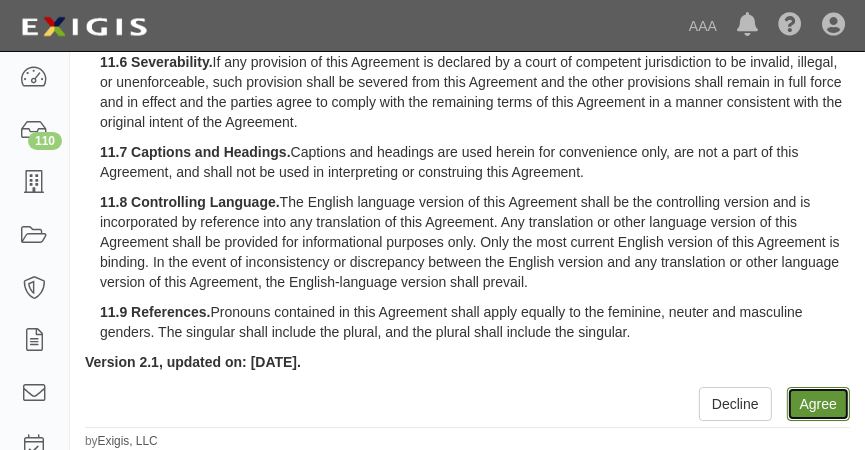 click on "Agree" at bounding box center (818, 404) 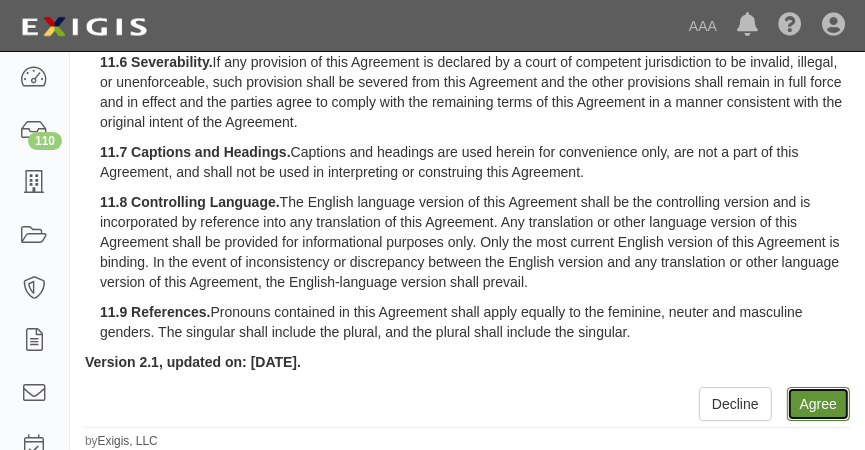 click on "Agree" at bounding box center [818, 404] 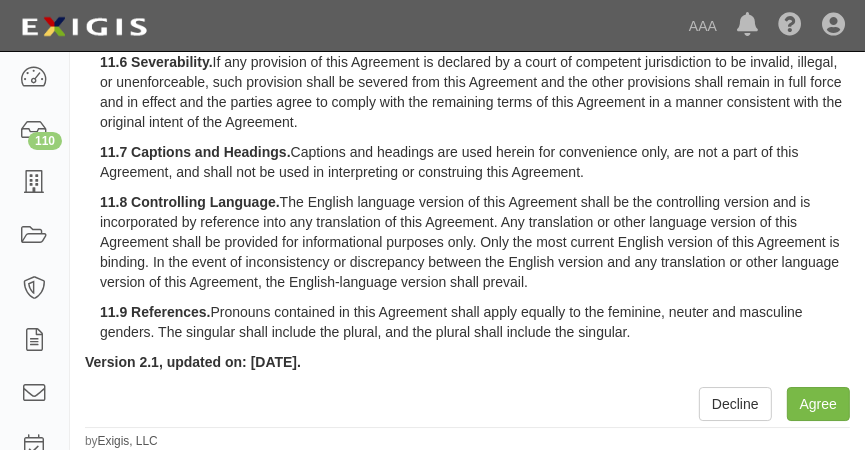 click on "Exigis® Complianz™ End User License Agreement Terms of Service Version 2.1, updated on: 23 September 2016. IMPORTANT - READ CAREFULLY: By completing the electronic acceptance process and clicking on the ‘Agree’ button (" Registration Process "), you warrant that you: (i) are an Authorized User as defined below; and (ii) have read, understand and agree on to be bound by the terms and conditions of this End User License Agreement ("  Agreement ").  If you do not agree with the terms and conditions of this Agreement, you must click on the ‘Decline’ button; thereby discontinuing the Registration Process. This Agreement is a legal and binding instrument by and between you (the “ Authorized User ”) and Exigis, LLC. (“ Exigis ”) effective as of the date you clicked on the ‘Agree’ button and electronically accepted the terms and conditions of this Agreement (the " Effective Date "). 1 DEFINITIONS. As used in this Agreement, the following defined terms shall apply: 1.1 Complianz means Complianz" at bounding box center [467, -1564] 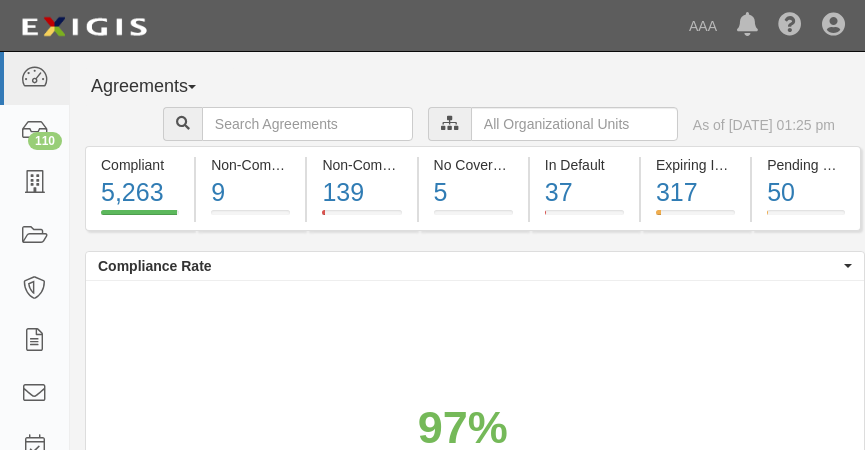 scroll, scrollTop: 0, scrollLeft: 0, axis: both 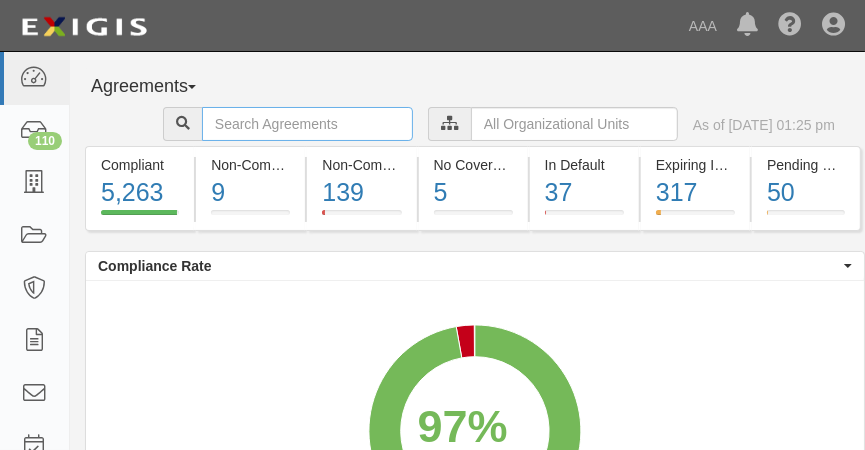 click at bounding box center (307, 124) 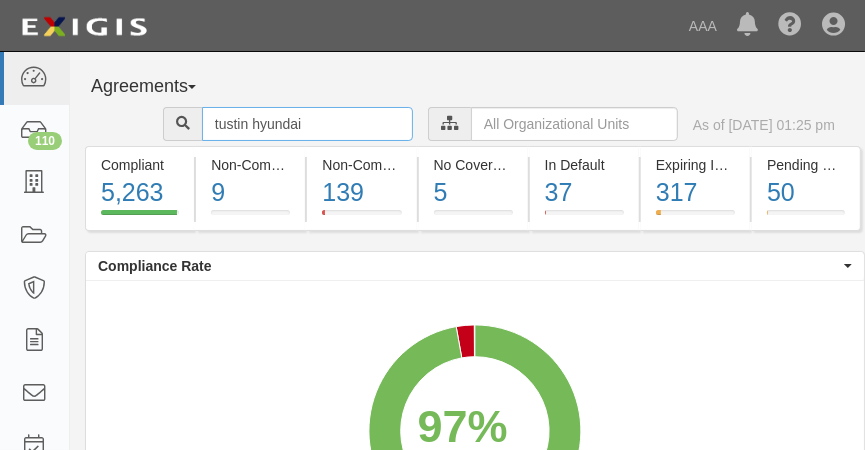 type on "tustin hyundai" 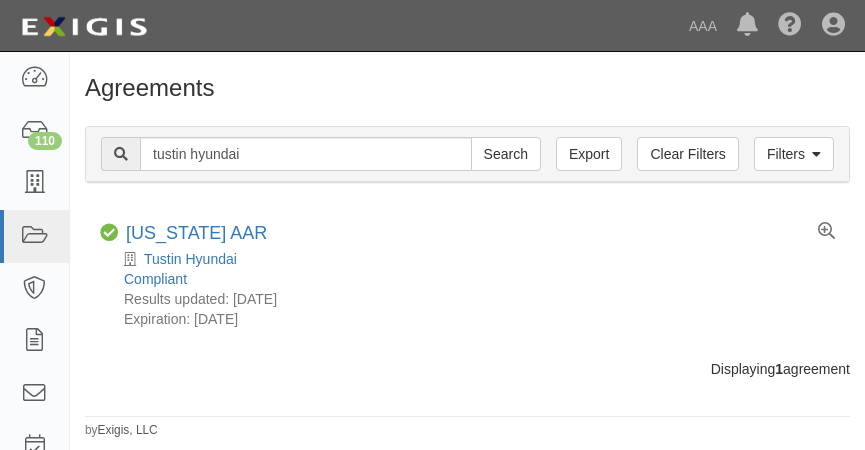 scroll, scrollTop: 0, scrollLeft: 0, axis: both 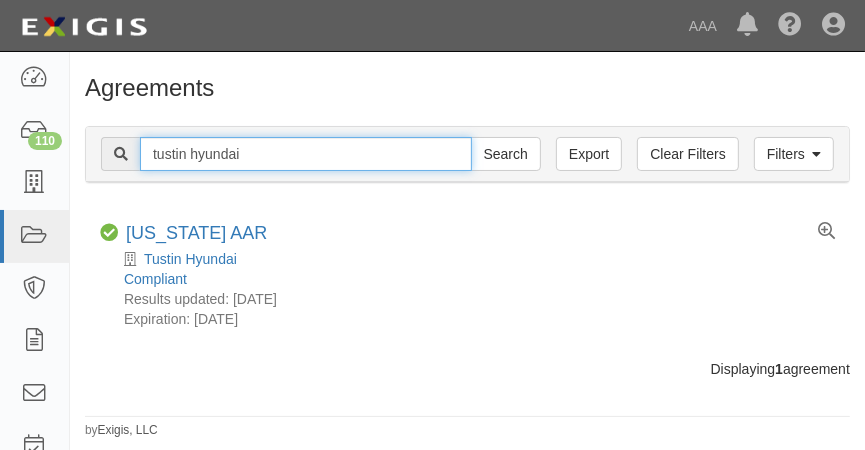 drag, startPoint x: 260, startPoint y: 164, endPoint x: 191, endPoint y: 150, distance: 70.40597 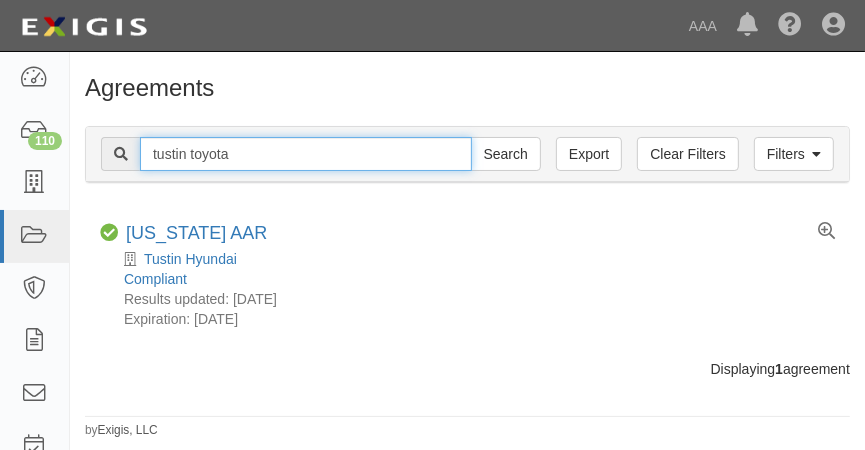 type on "tustin toyota" 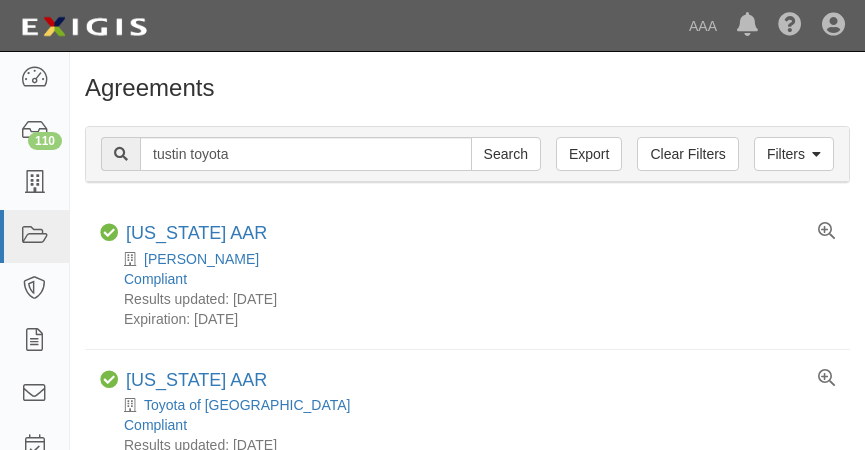 scroll, scrollTop: 0, scrollLeft: 0, axis: both 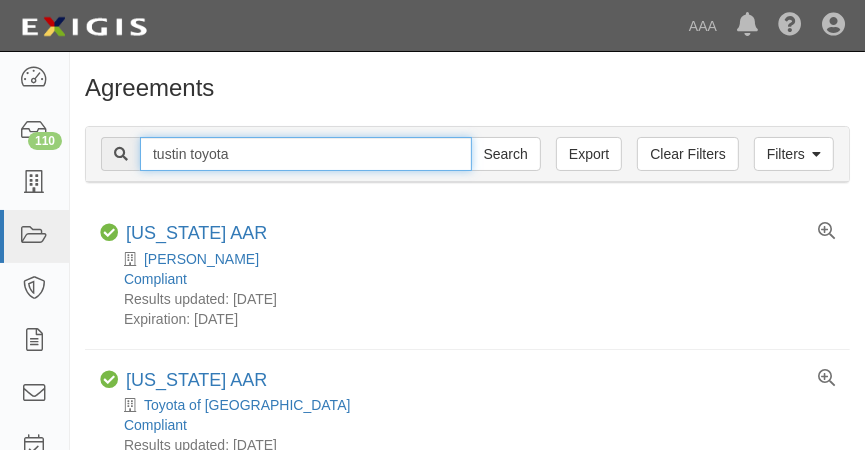 drag, startPoint x: 256, startPoint y: 162, endPoint x: -4, endPoint y: 128, distance: 262.21365 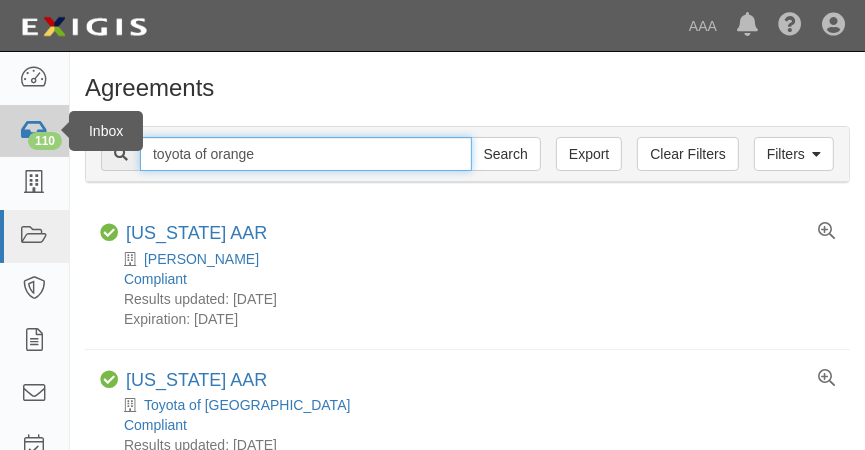 type on "toyota of orange" 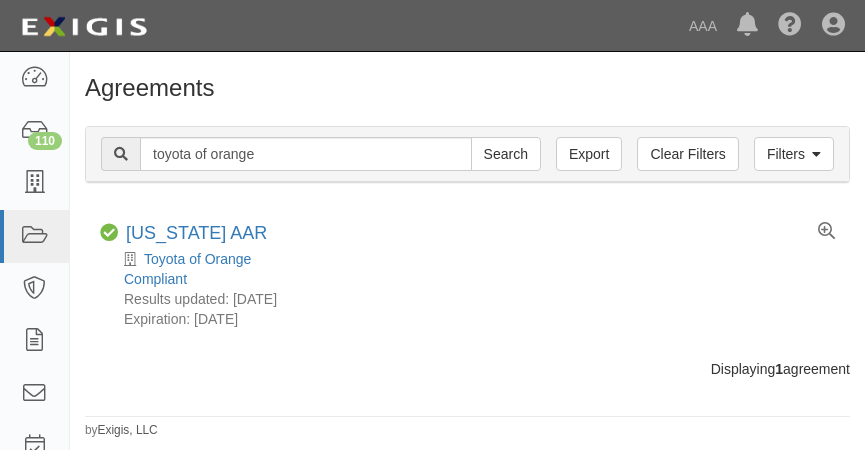 scroll, scrollTop: 0, scrollLeft: 0, axis: both 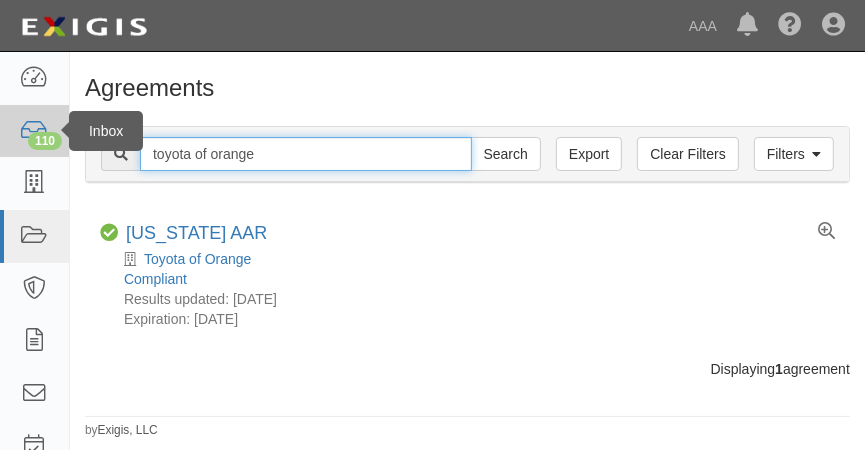 drag, startPoint x: 263, startPoint y: 145, endPoint x: 57, endPoint y: 137, distance: 206.15529 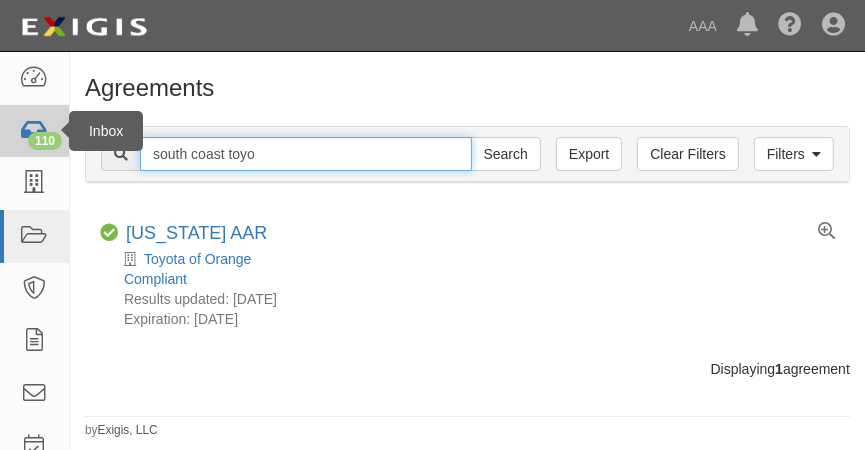 type on "south coast toyo" 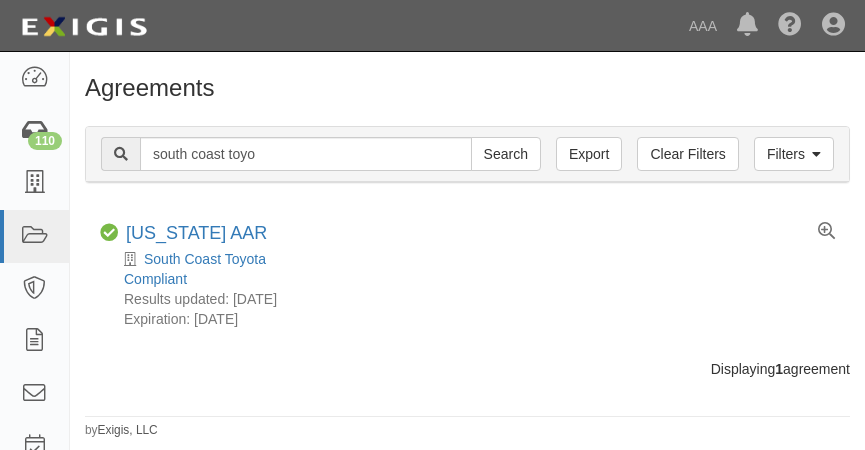 scroll, scrollTop: 0, scrollLeft: 0, axis: both 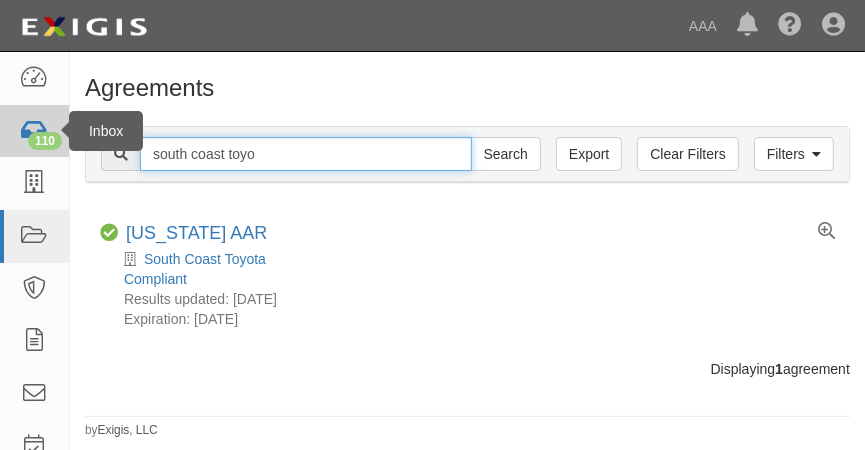 drag, startPoint x: 281, startPoint y: 161, endPoint x: 29, endPoint y: 145, distance: 252.50743 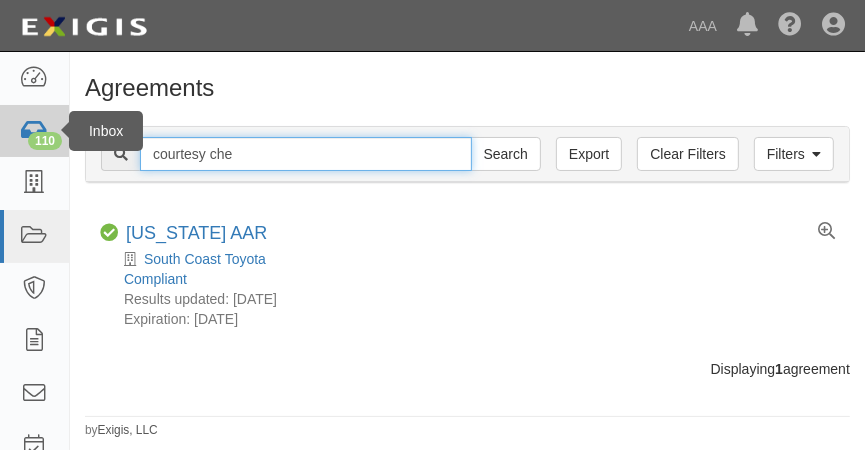 type on "courtesy che" 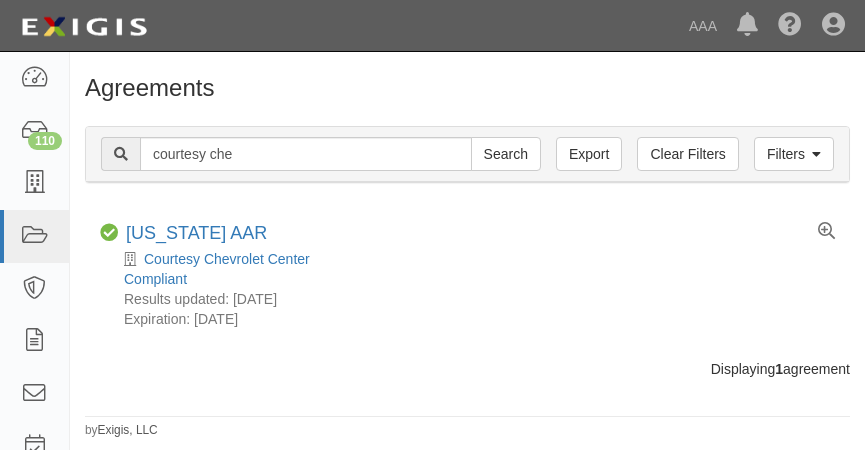 scroll, scrollTop: 0, scrollLeft: 0, axis: both 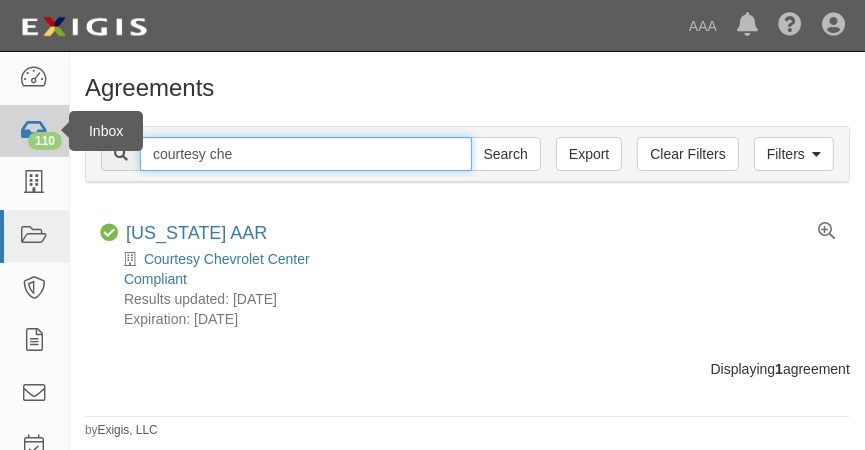 drag, startPoint x: 285, startPoint y: 155, endPoint x: 19, endPoint y: 147, distance: 266.12027 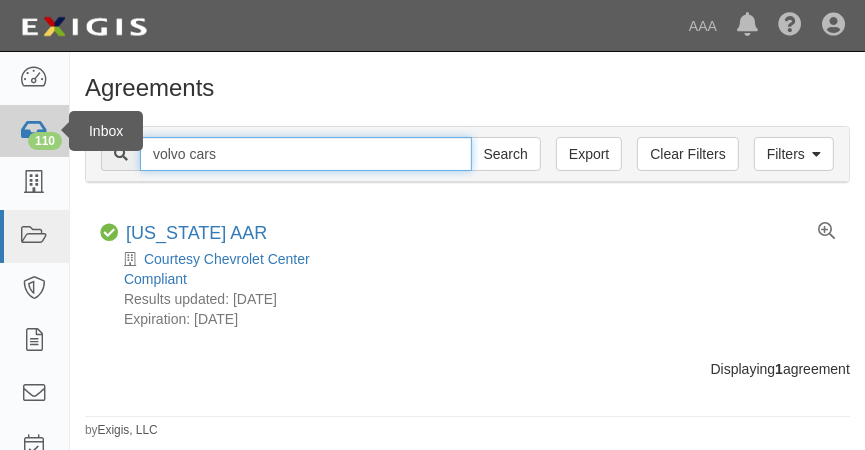 type on "volvo cars" 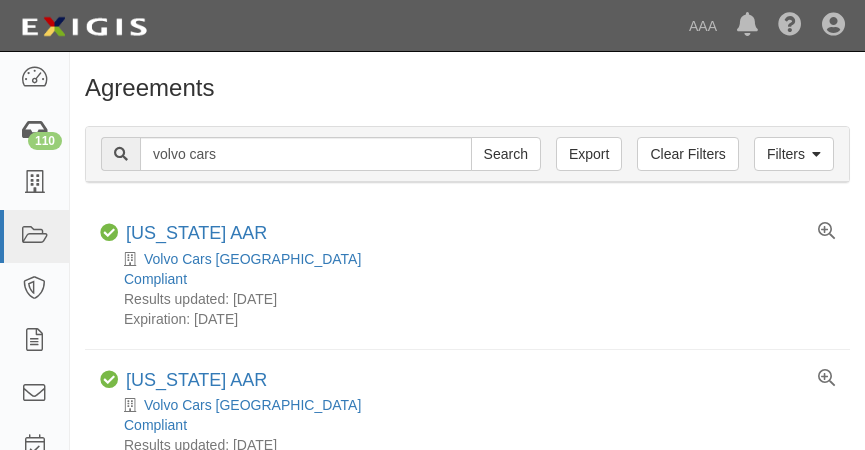 scroll, scrollTop: 0, scrollLeft: 0, axis: both 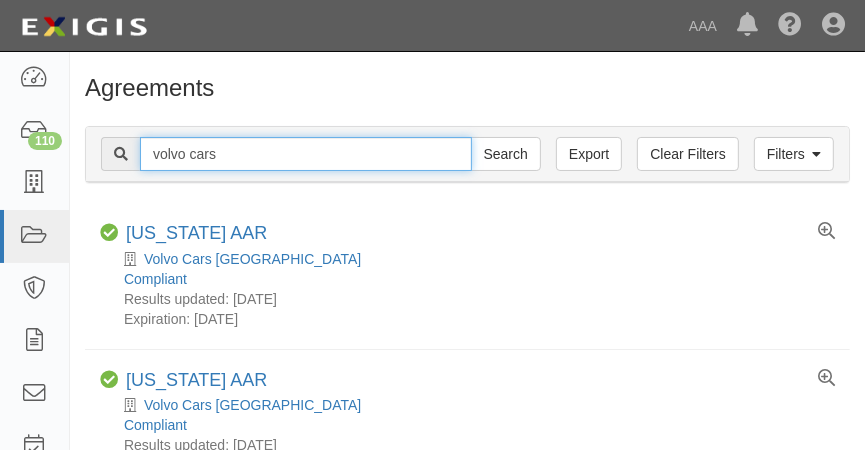 drag, startPoint x: 337, startPoint y: 153, endPoint x: -4, endPoint y: 142, distance: 341.17737 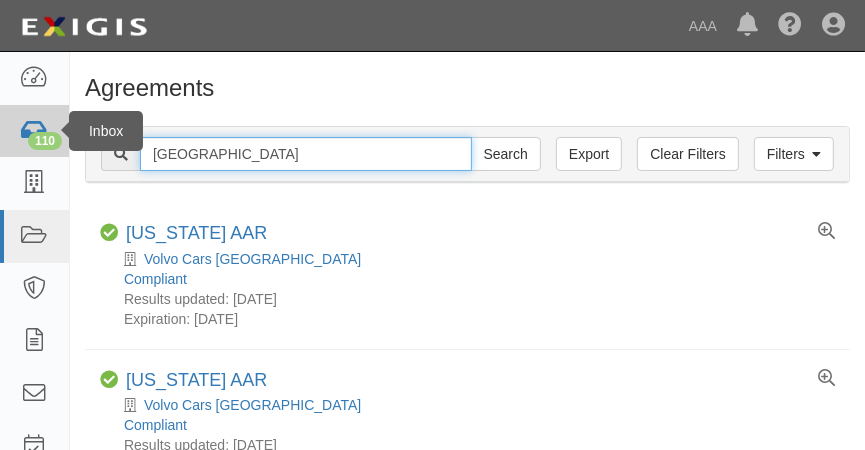 type on "capistrano valley" 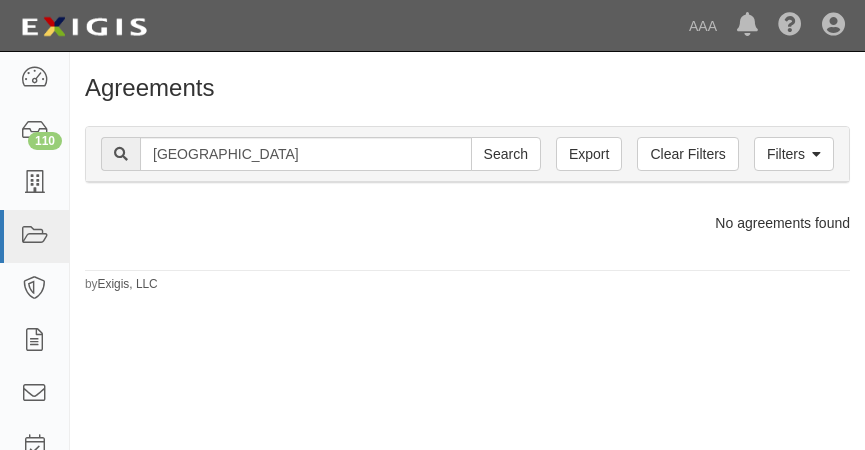 scroll, scrollTop: 0, scrollLeft: 0, axis: both 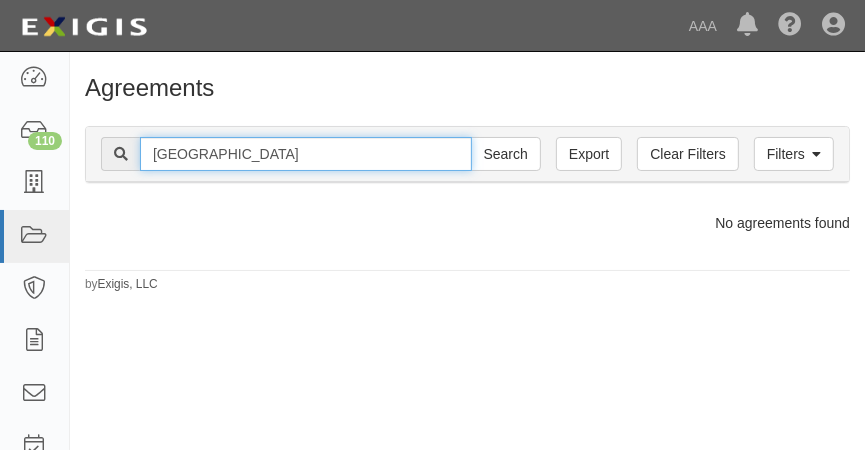 drag, startPoint x: 268, startPoint y: 156, endPoint x: 72, endPoint y: 127, distance: 198.13379 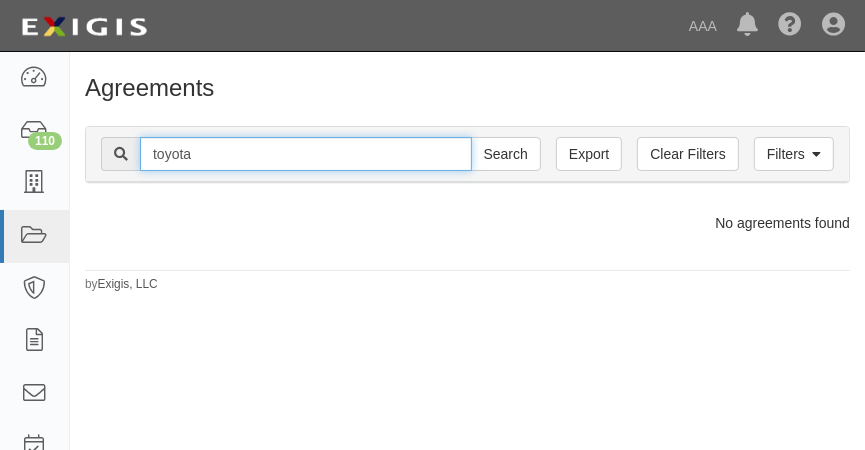 type on "toyota" 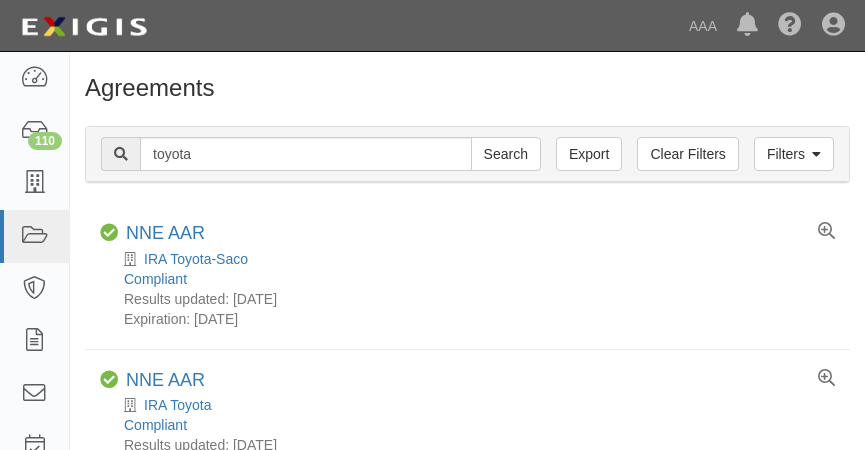 scroll, scrollTop: 0, scrollLeft: 0, axis: both 